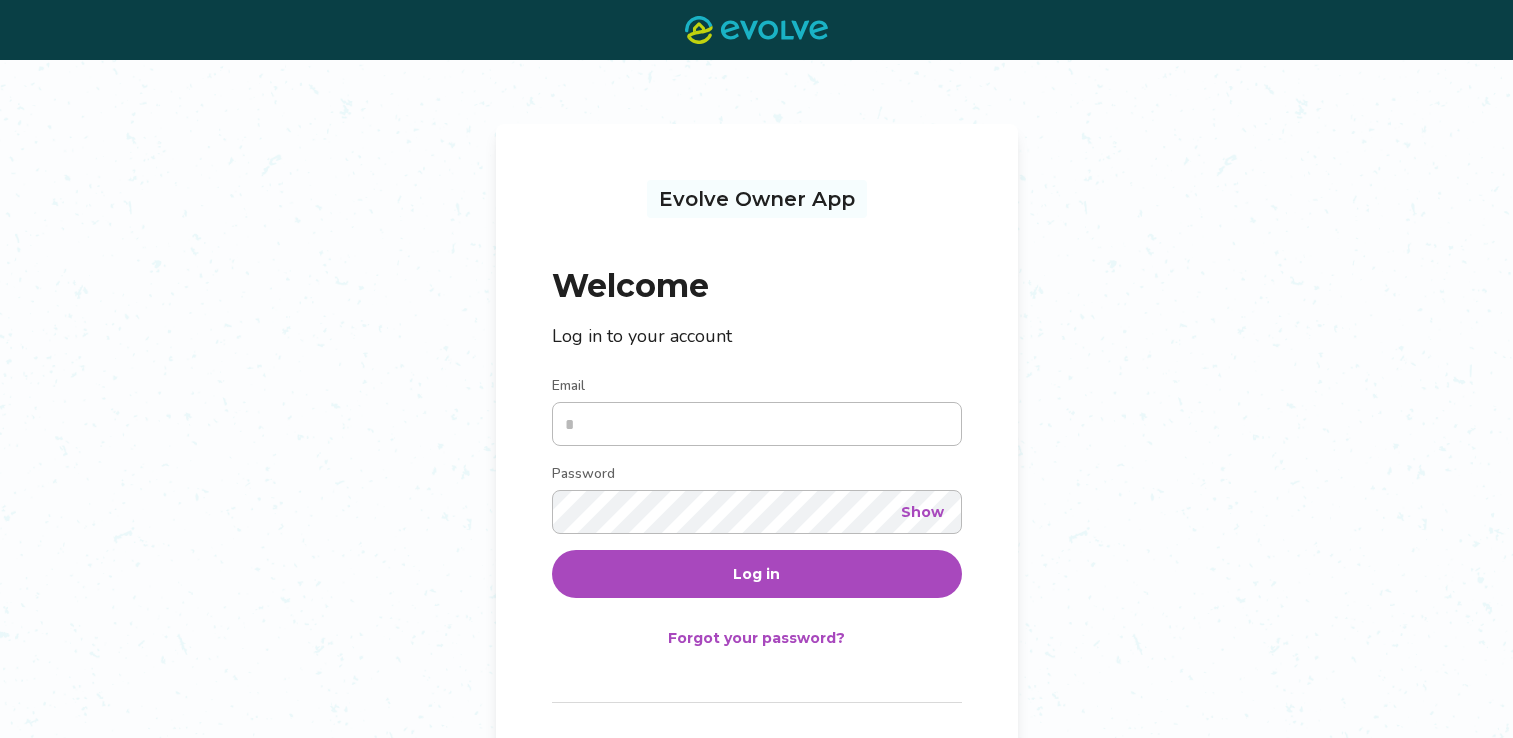 scroll, scrollTop: 0, scrollLeft: 0, axis: both 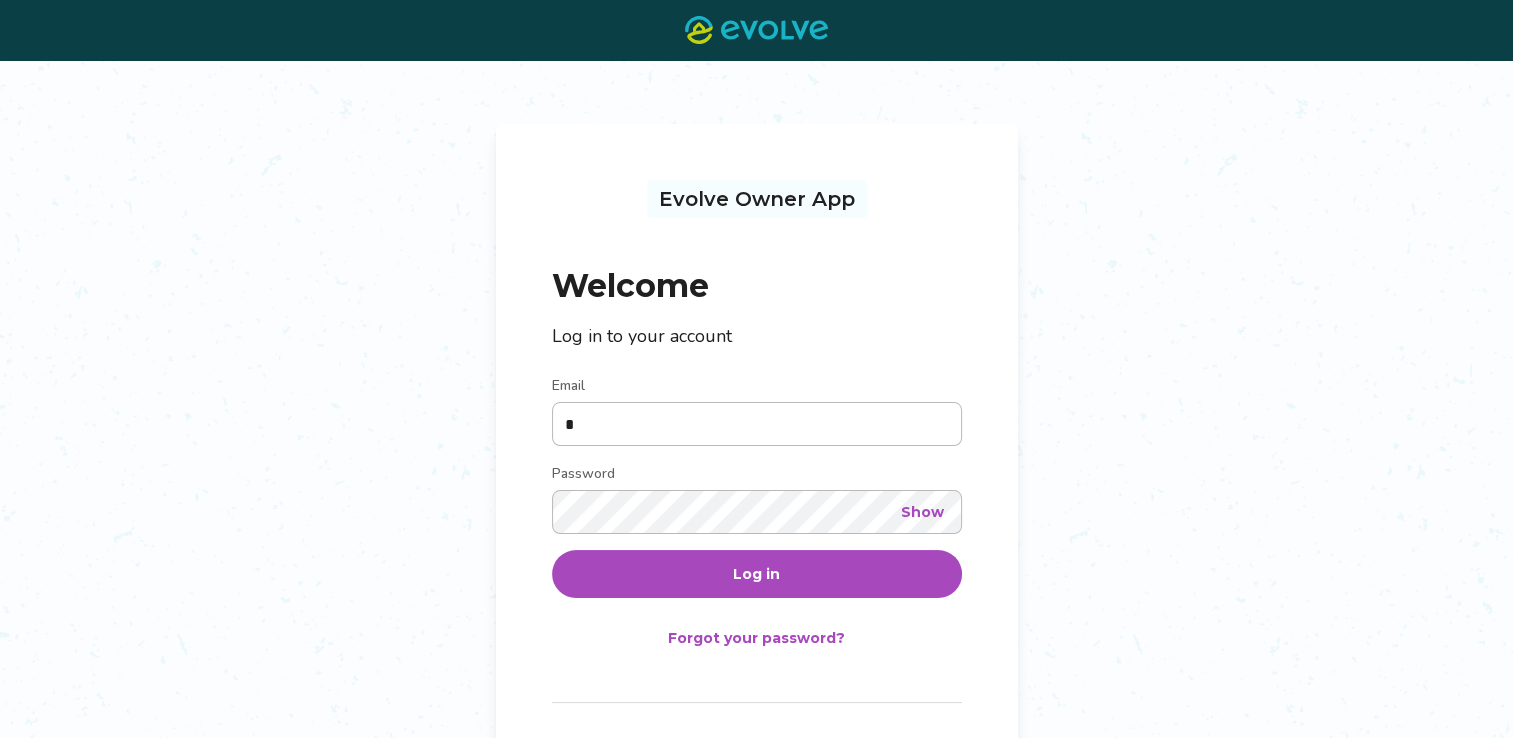 type on "**********" 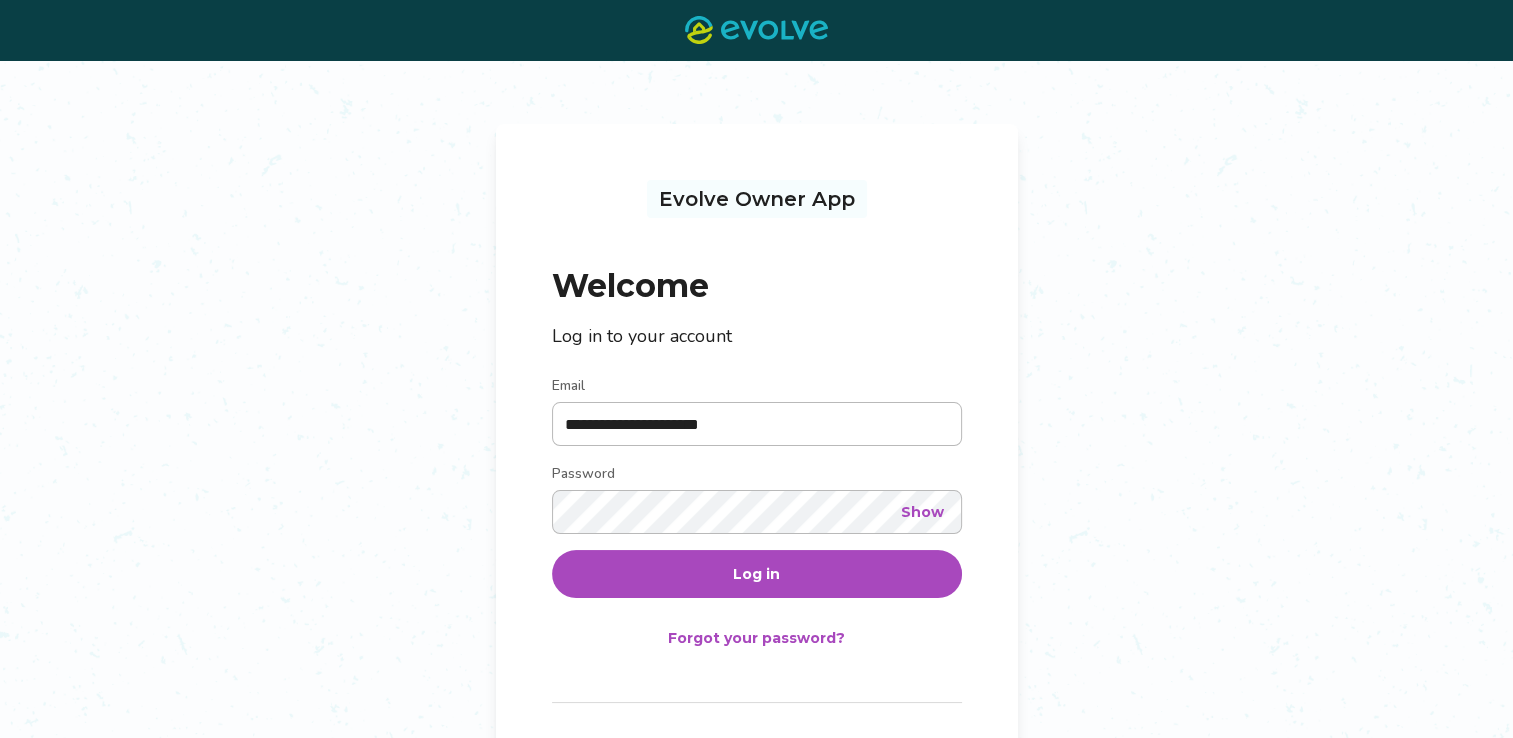 click on "Log in" at bounding box center (757, 574) 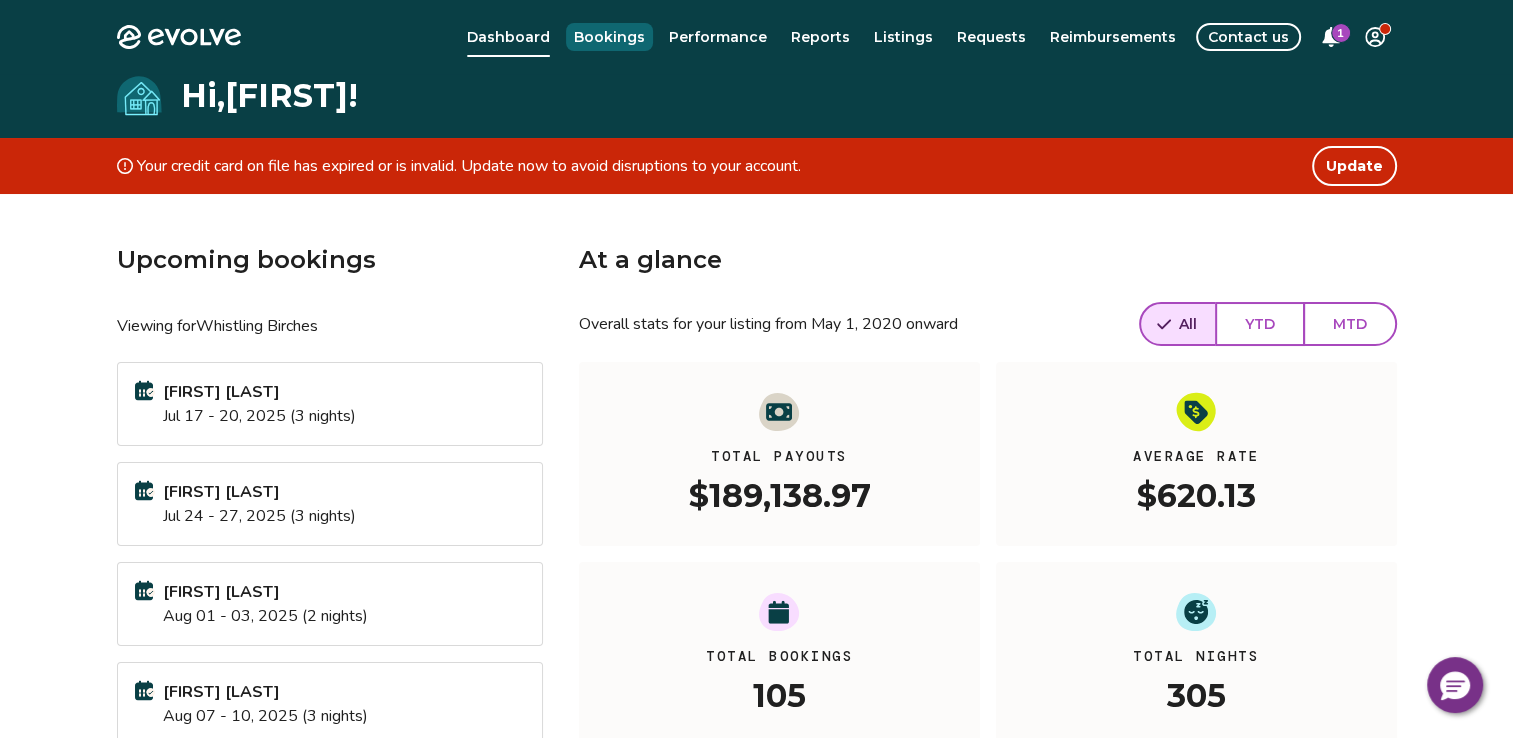 click on "Bookings" at bounding box center [609, 37] 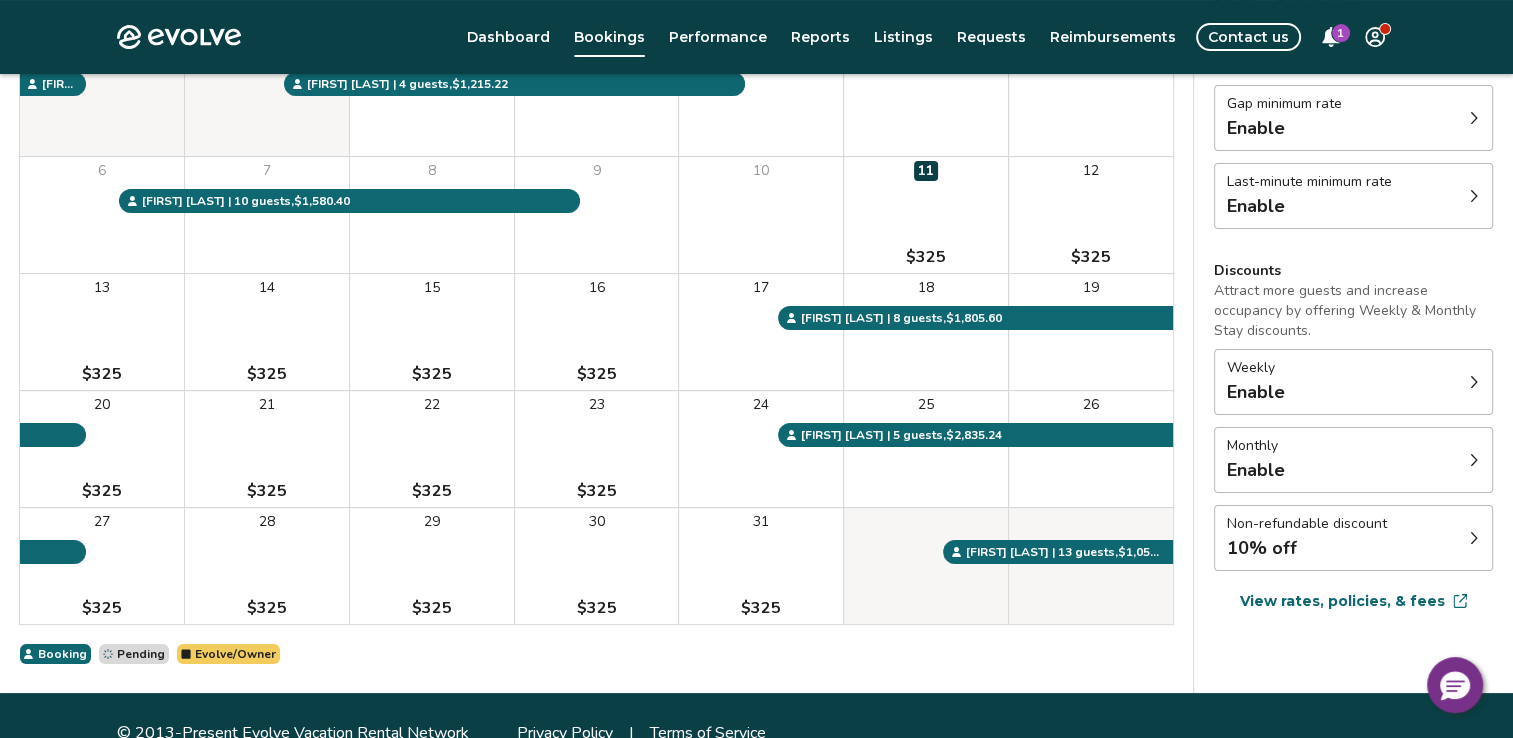 scroll, scrollTop: 280, scrollLeft: 0, axis: vertical 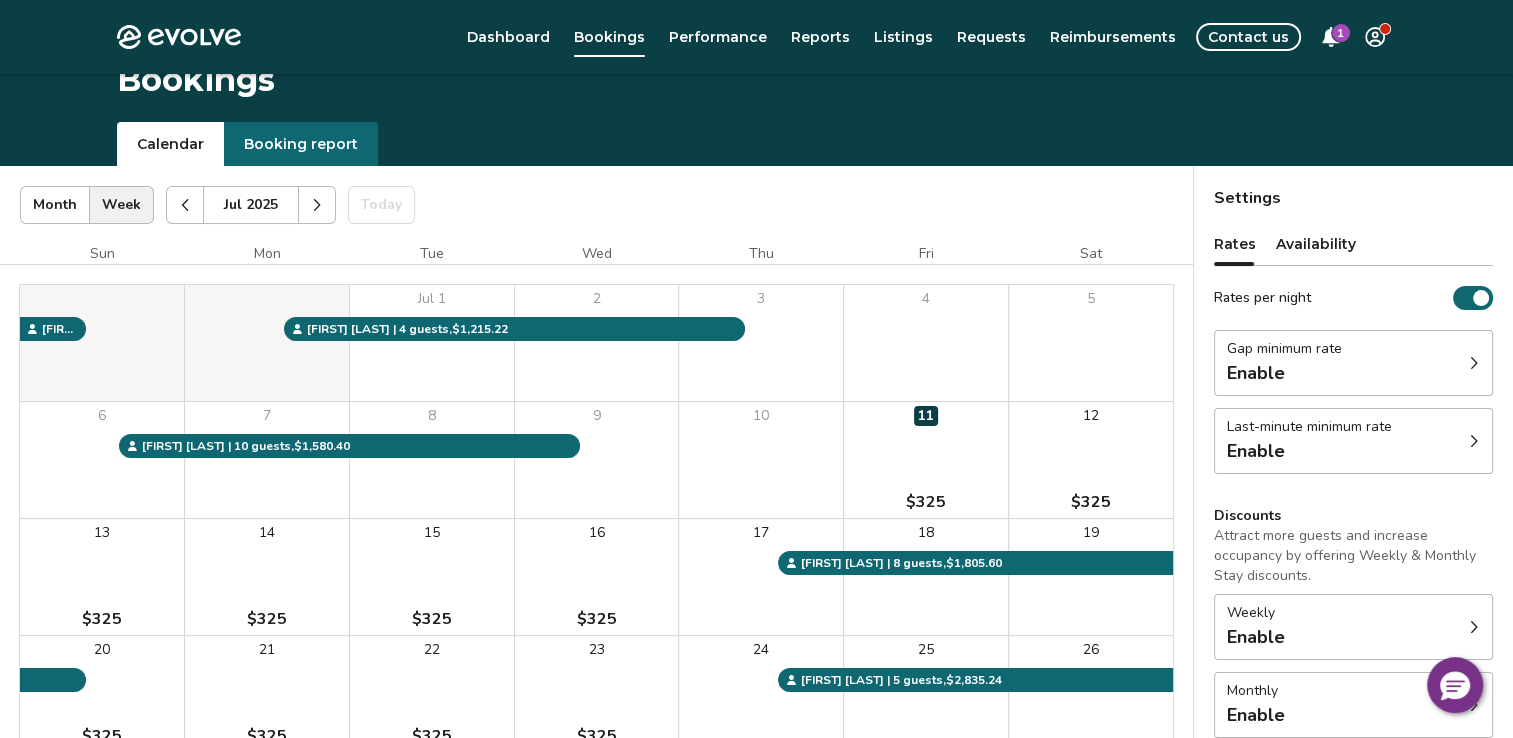 click 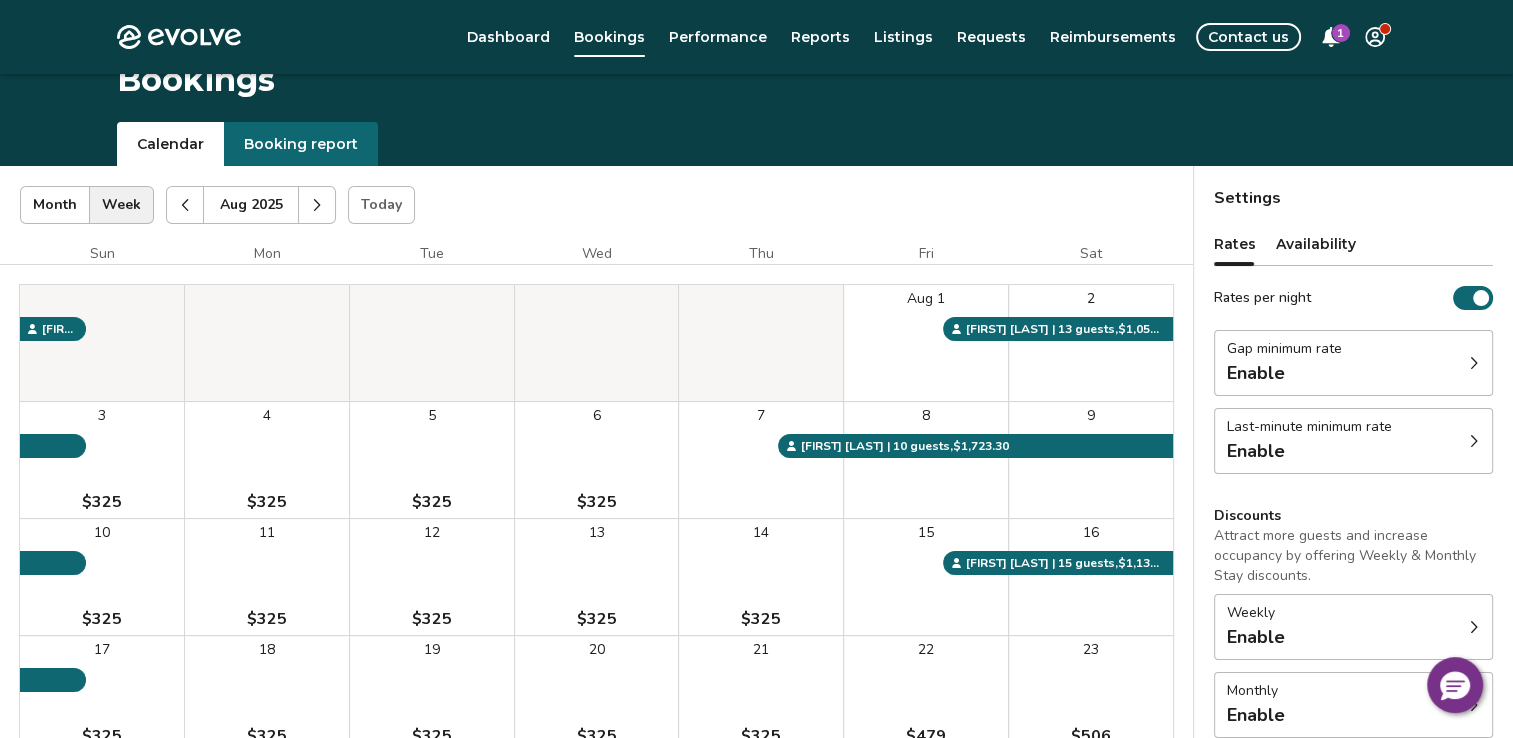 click 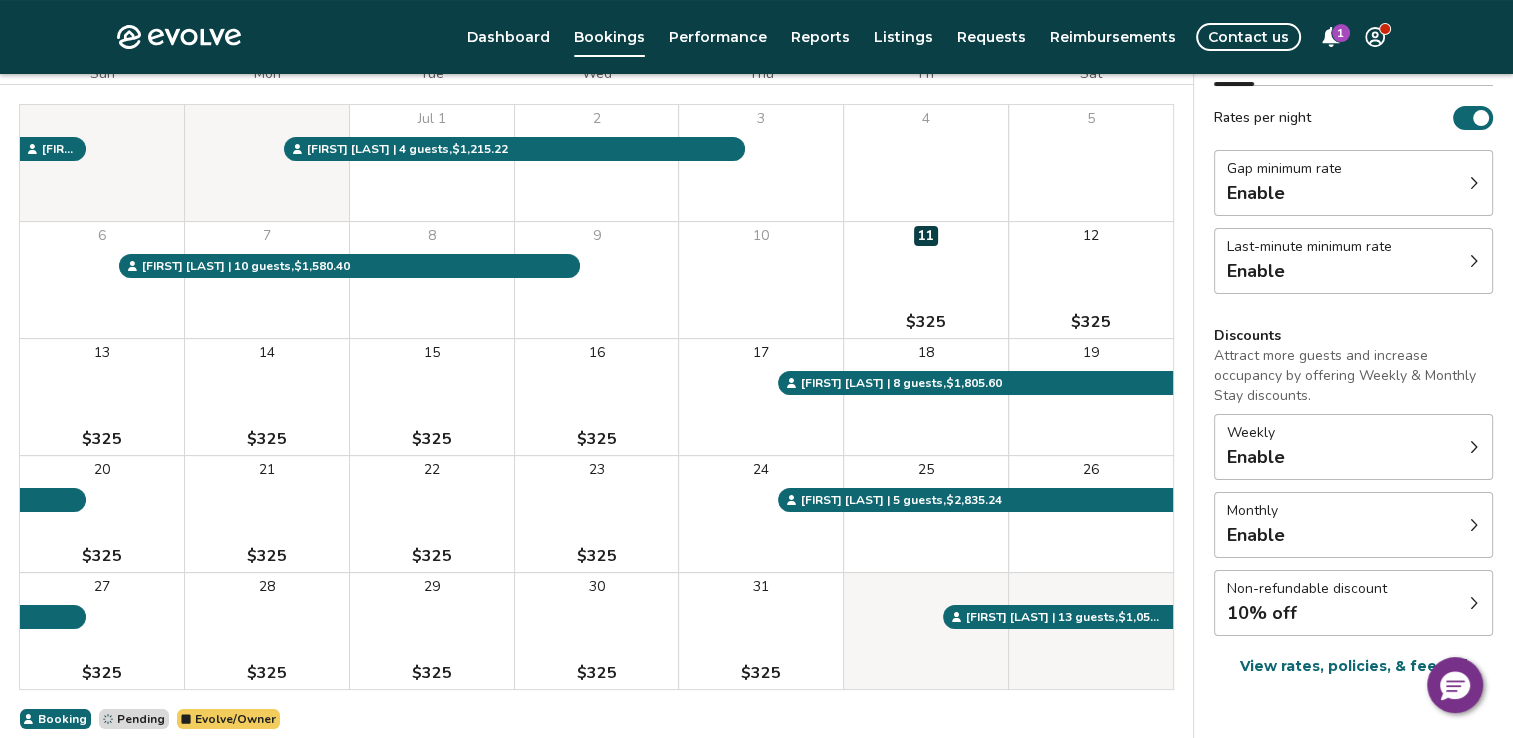 scroll, scrollTop: 216, scrollLeft: 0, axis: vertical 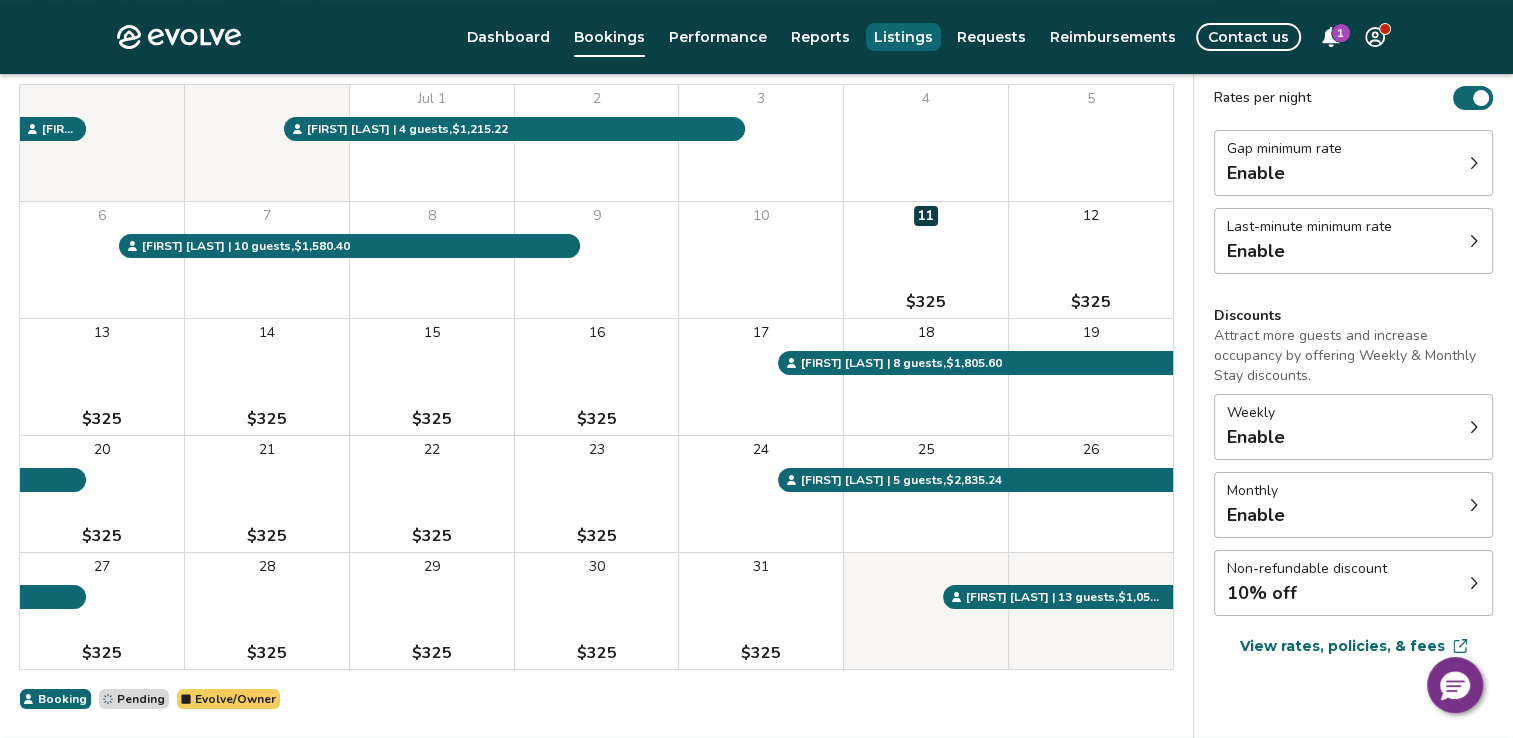 click on "Listings" at bounding box center [903, 37] 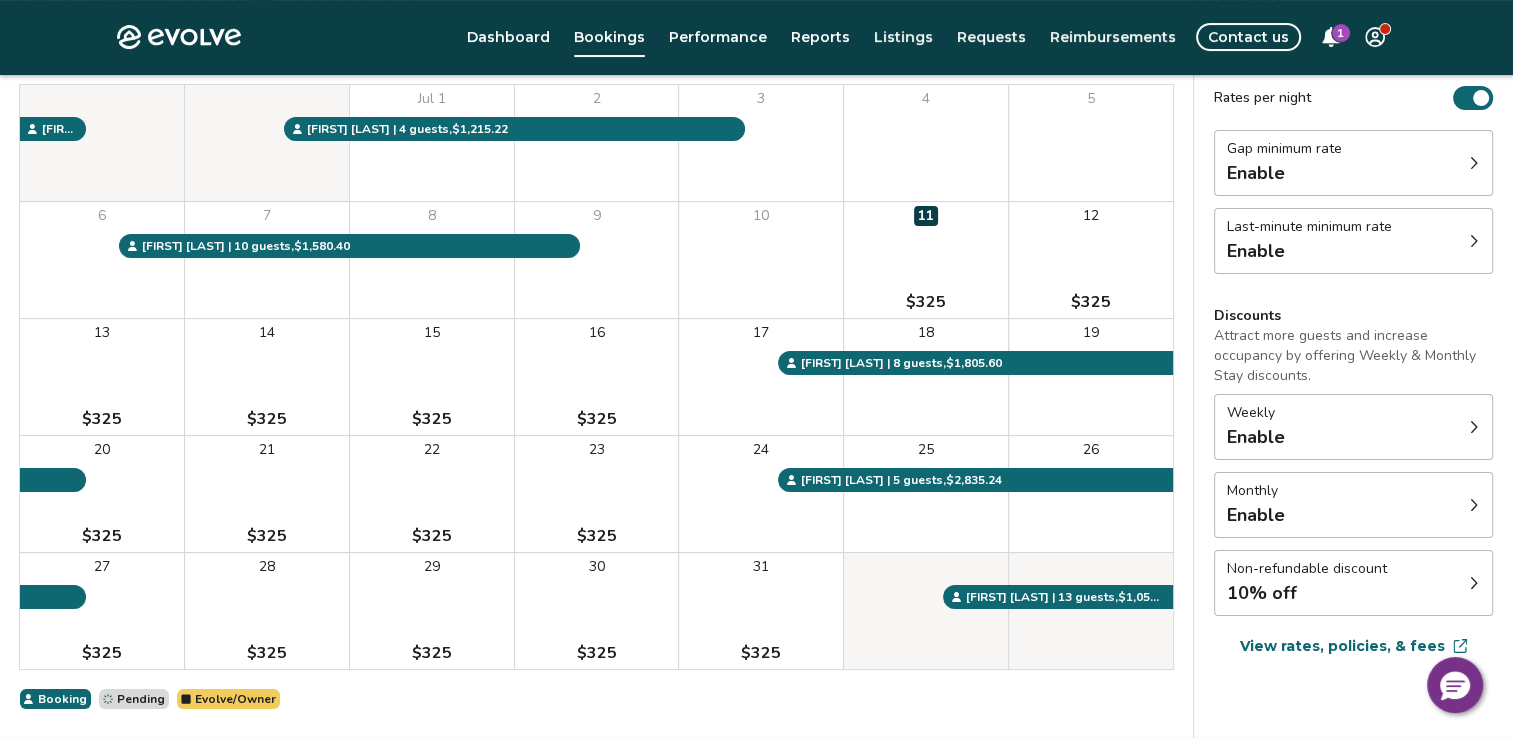 scroll, scrollTop: 0, scrollLeft: 0, axis: both 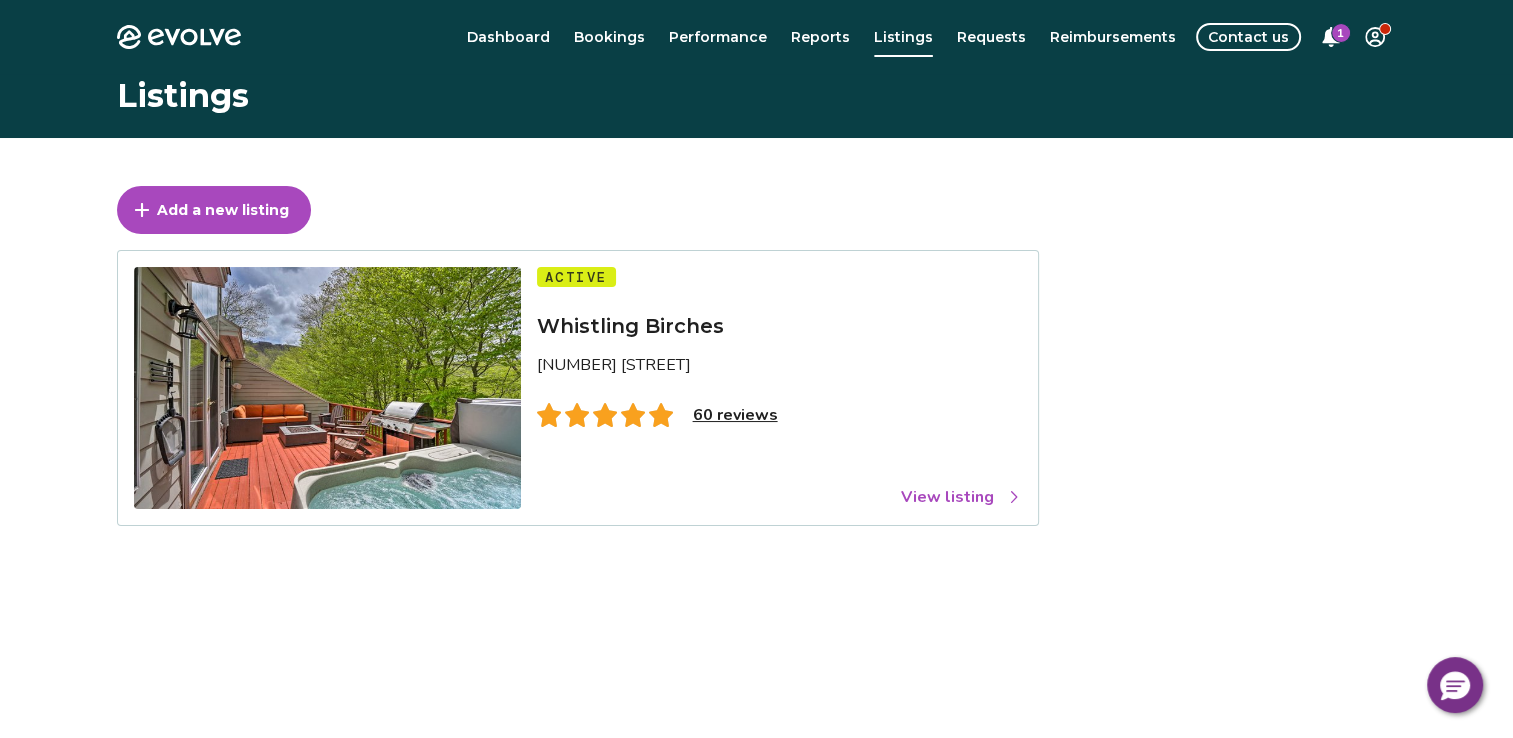 click on "Evolve Dashboard Bookings Performance Reports Listings Requests Reimbursements Contact us 1 Listings Add a new listing Active Whistling Birches [NUMBER] [STREET] 60 reviews View listing © 2013-Present Evolve Vacation Rental Network Privacy Policy | Terms of Service" at bounding box center [756, 517] 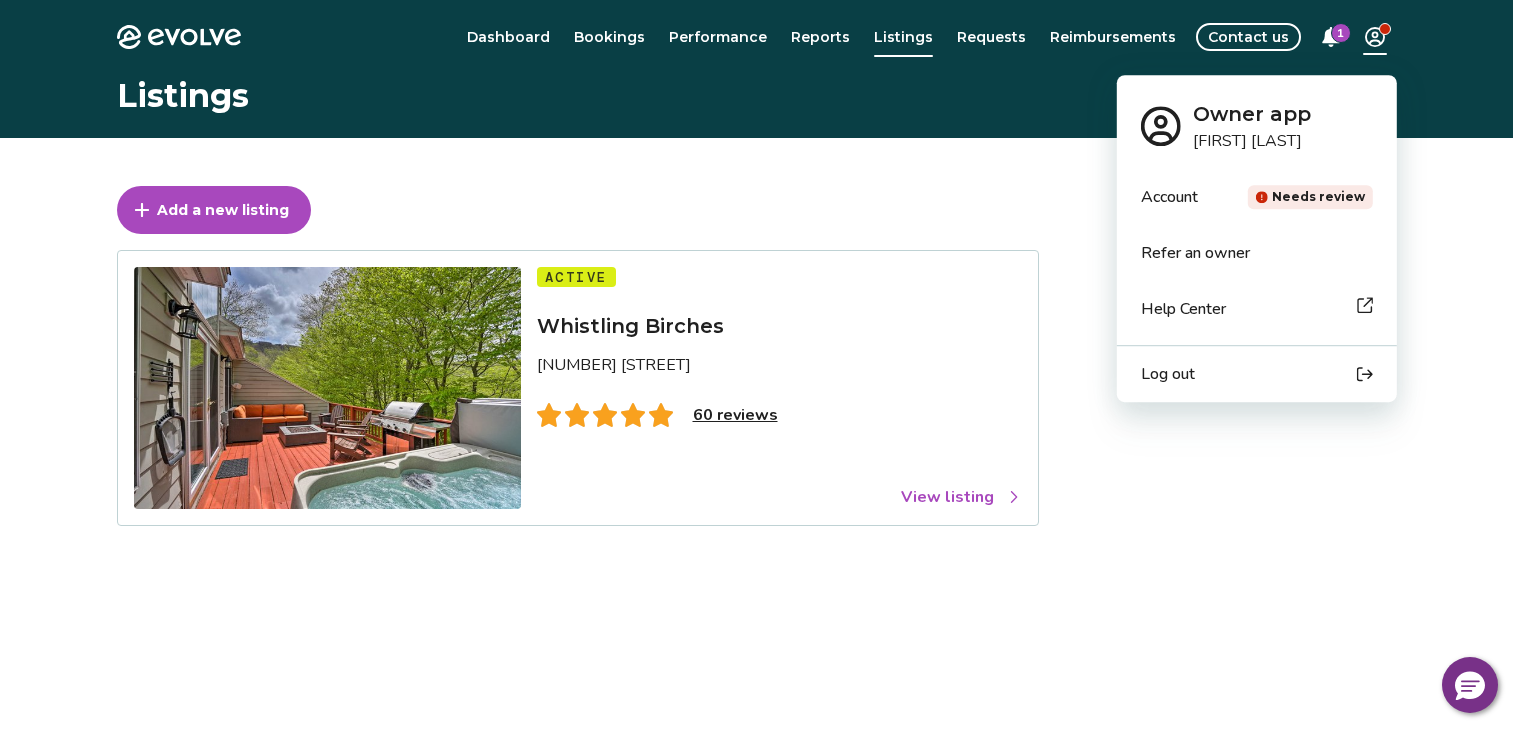 click on "Log out" at bounding box center [1168, 374] 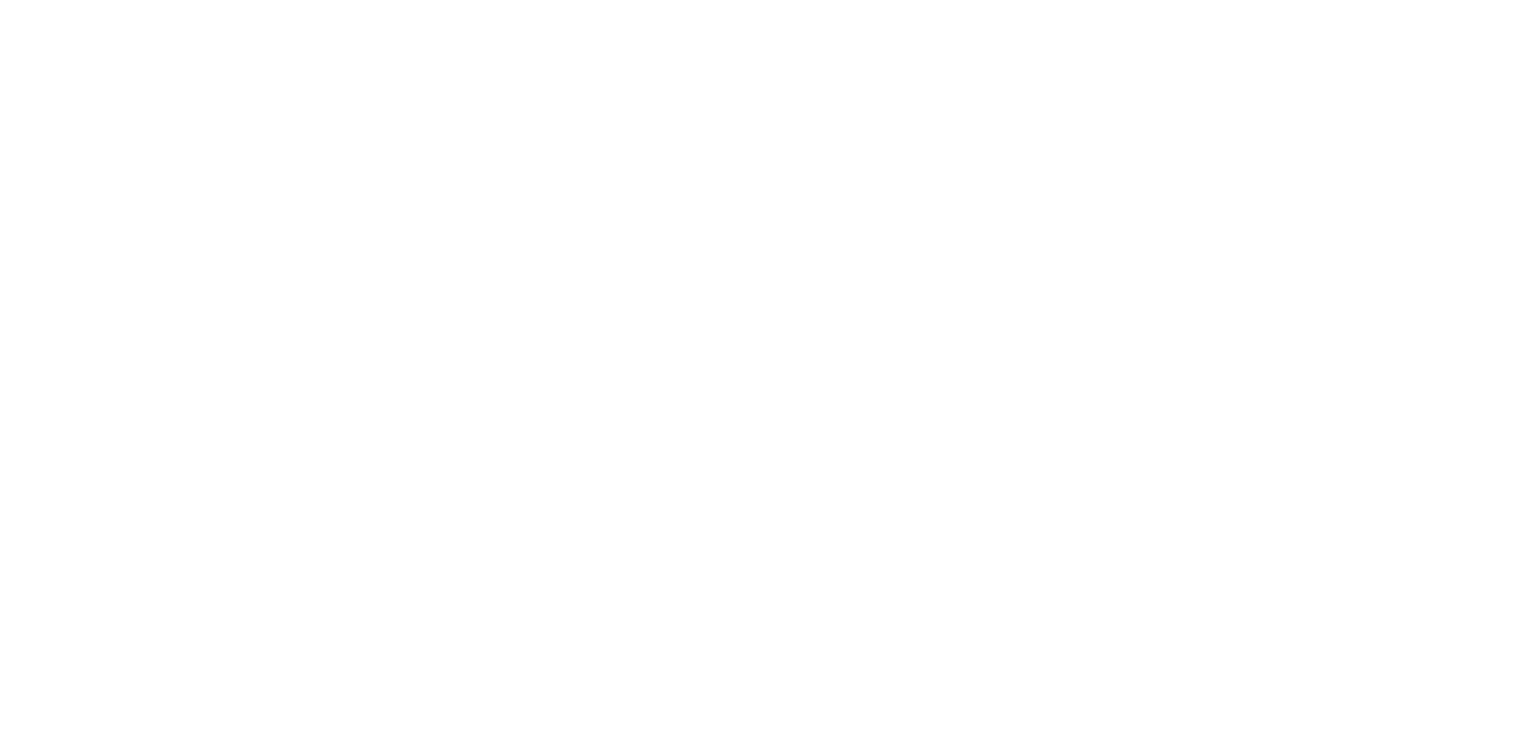 scroll, scrollTop: 0, scrollLeft: 0, axis: both 